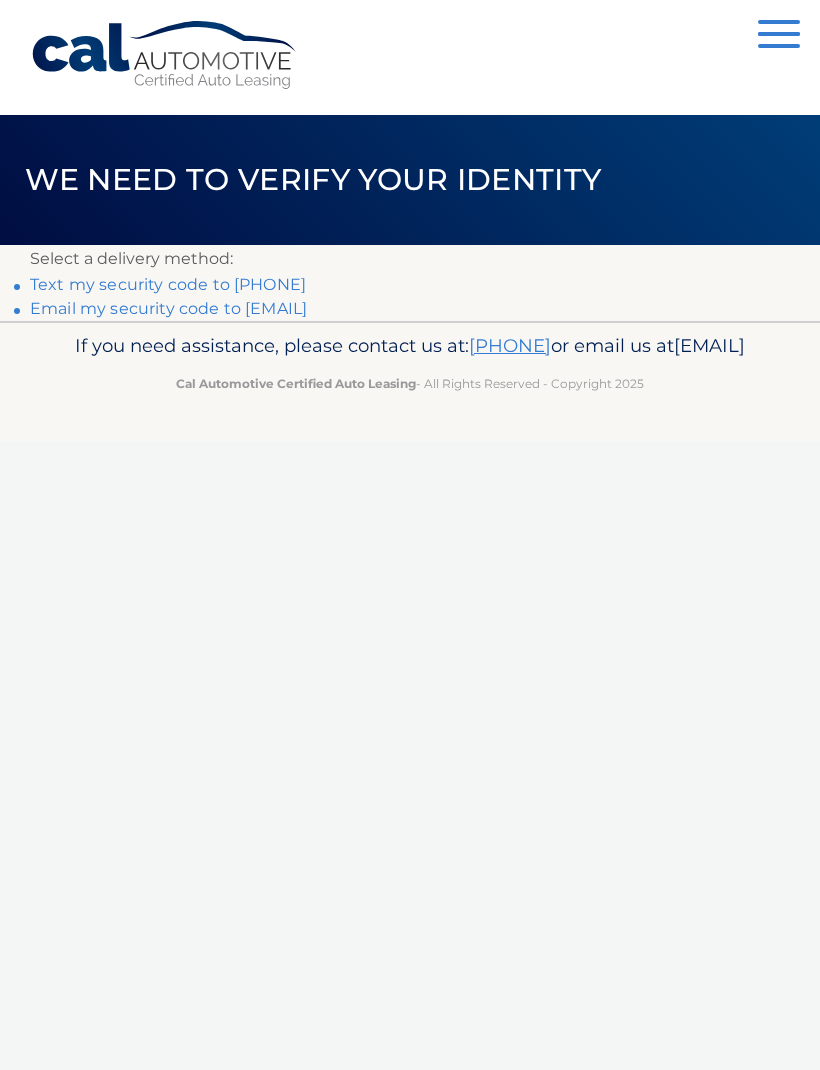 scroll, scrollTop: 0, scrollLeft: 0, axis: both 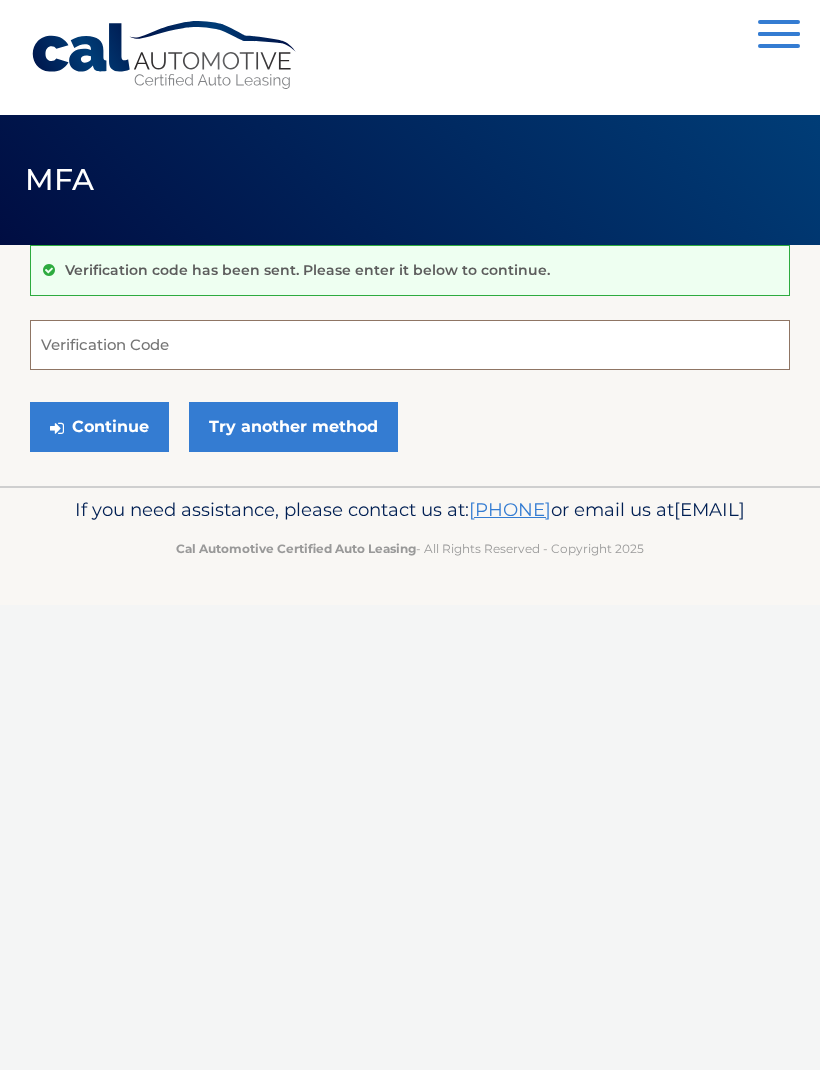 click on "Verification Code" at bounding box center [410, 345] 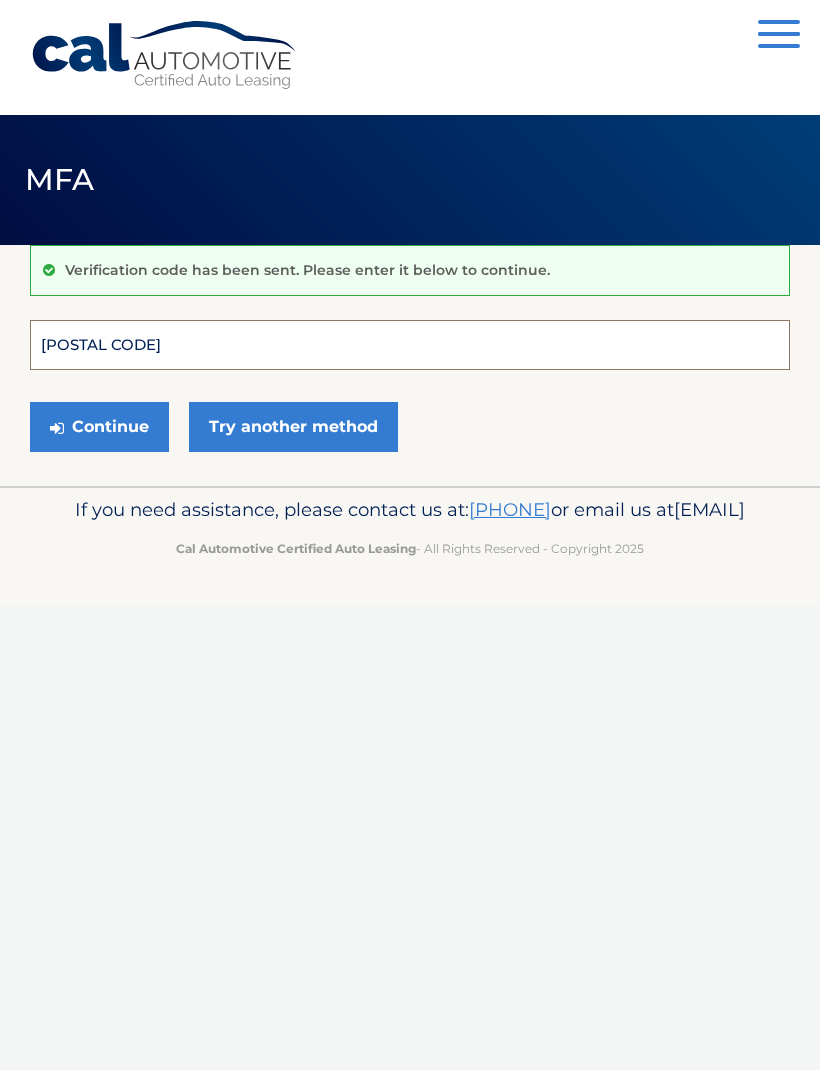 type on "063155" 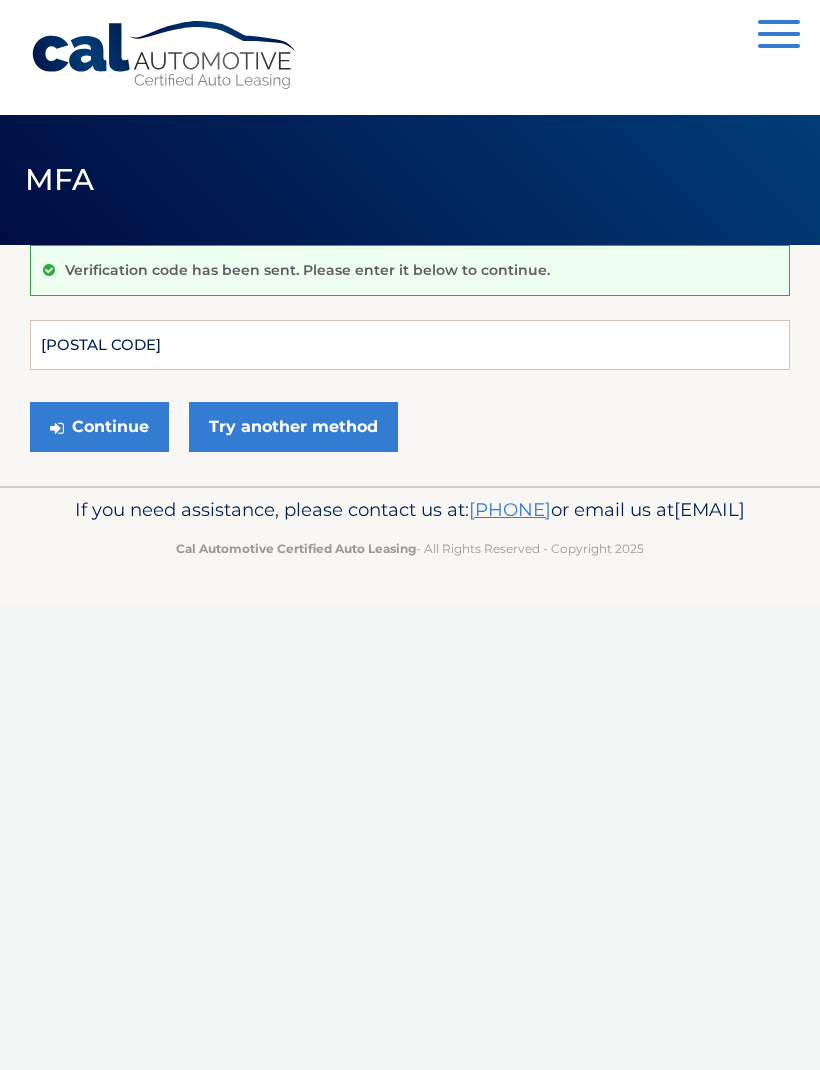 click on "Continue" at bounding box center [99, 427] 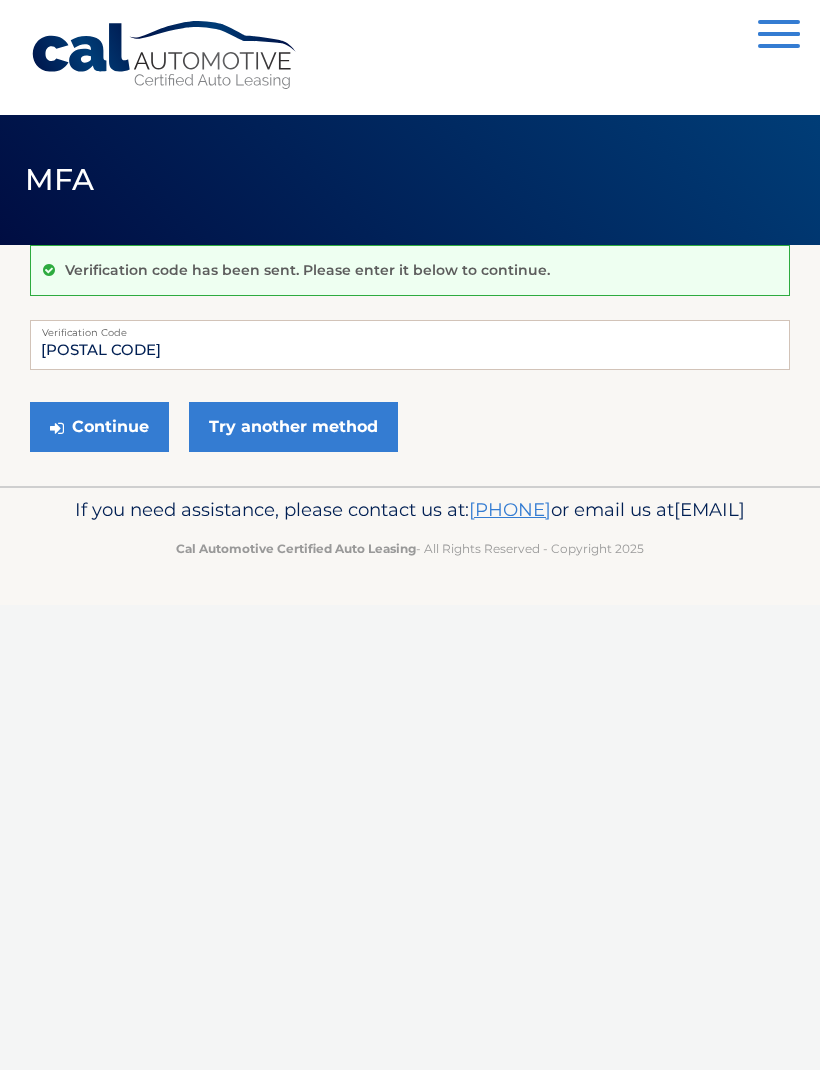 click on "Continue" at bounding box center [99, 427] 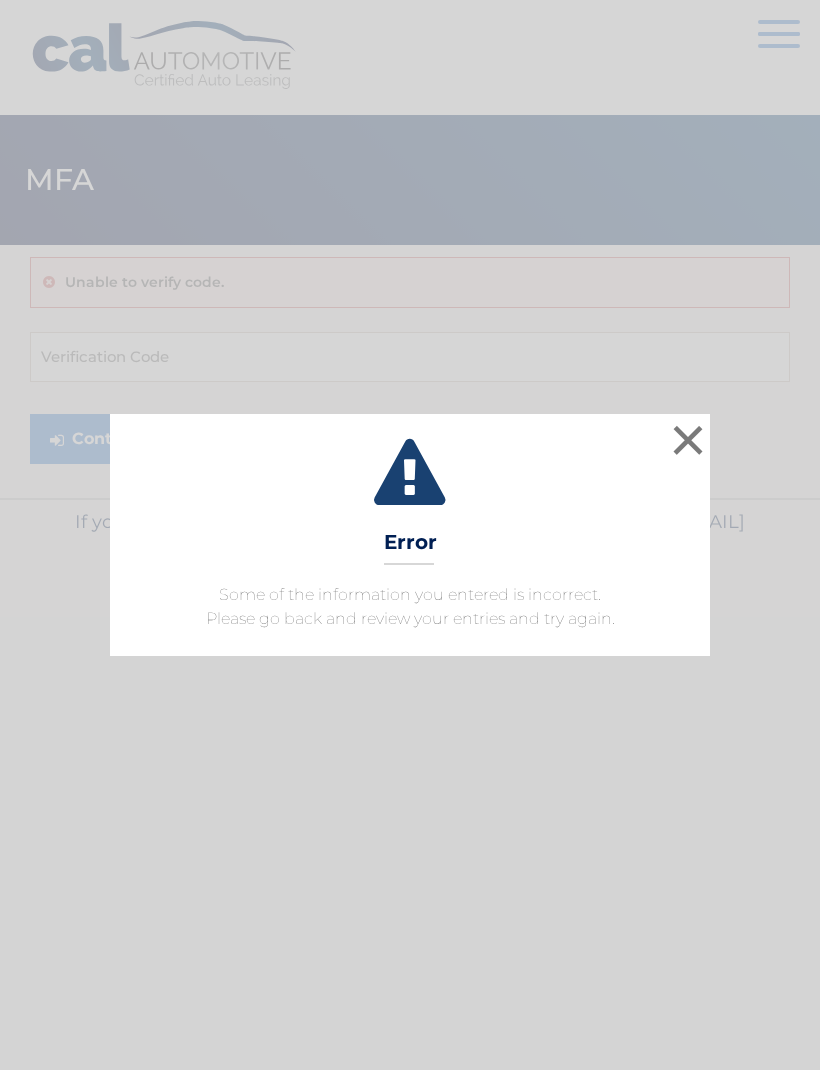 scroll, scrollTop: 0, scrollLeft: 0, axis: both 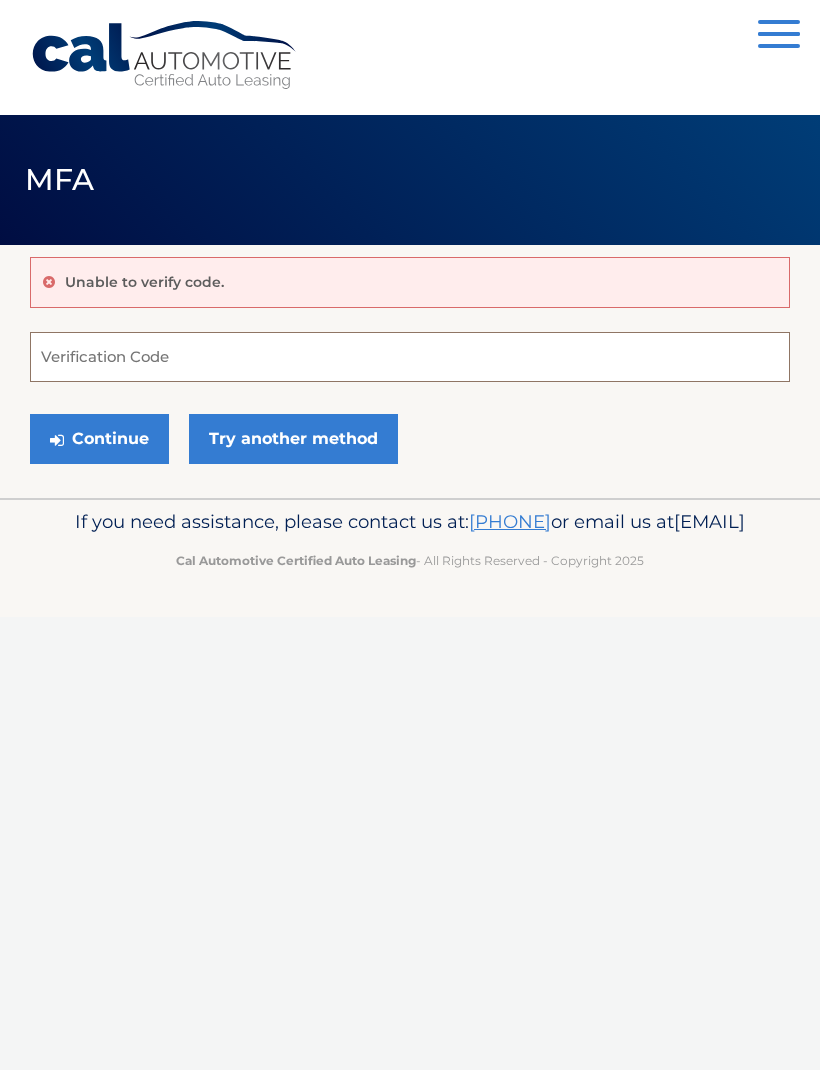 click on "Verification Code" at bounding box center (410, 357) 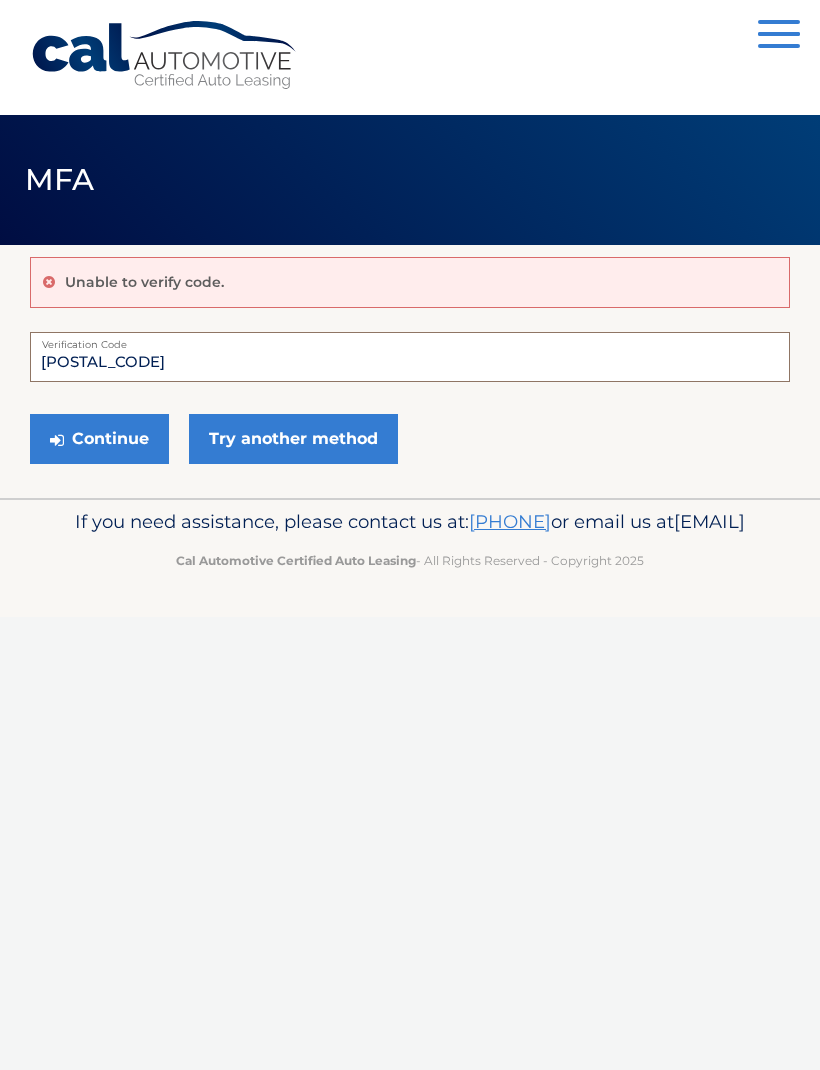 type on "[POSTAL_CODE]" 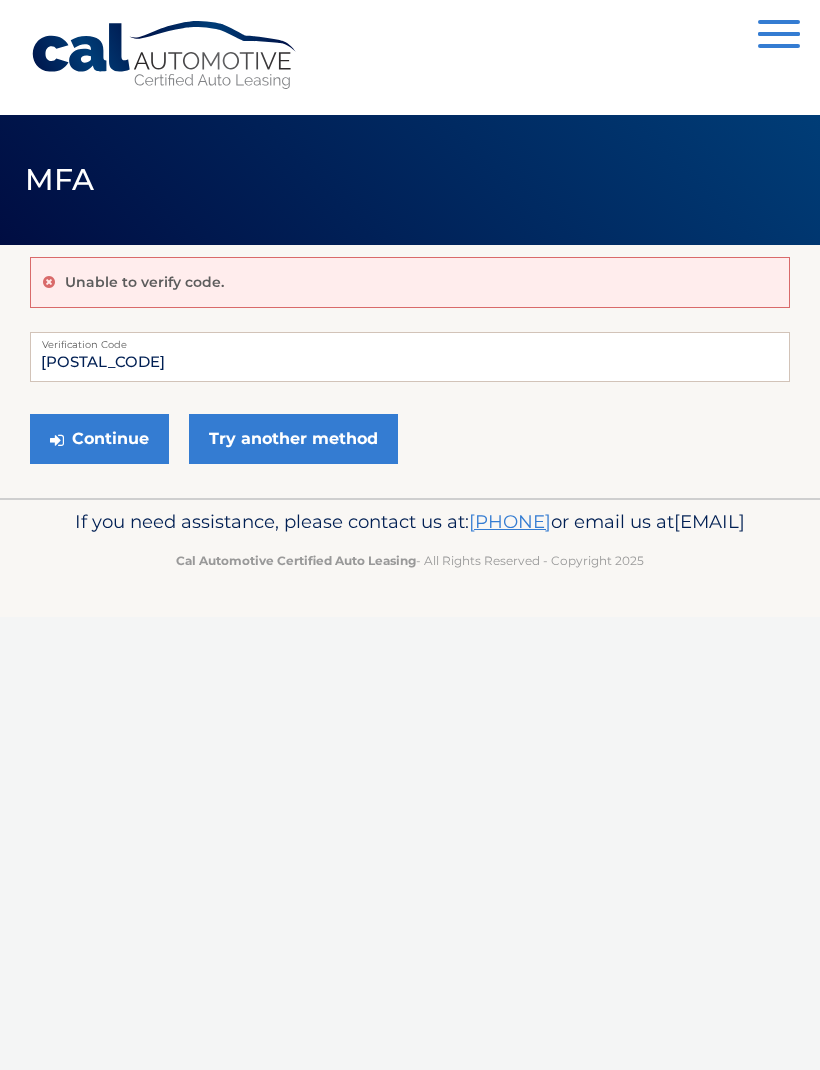 click on "Continue" at bounding box center [99, 439] 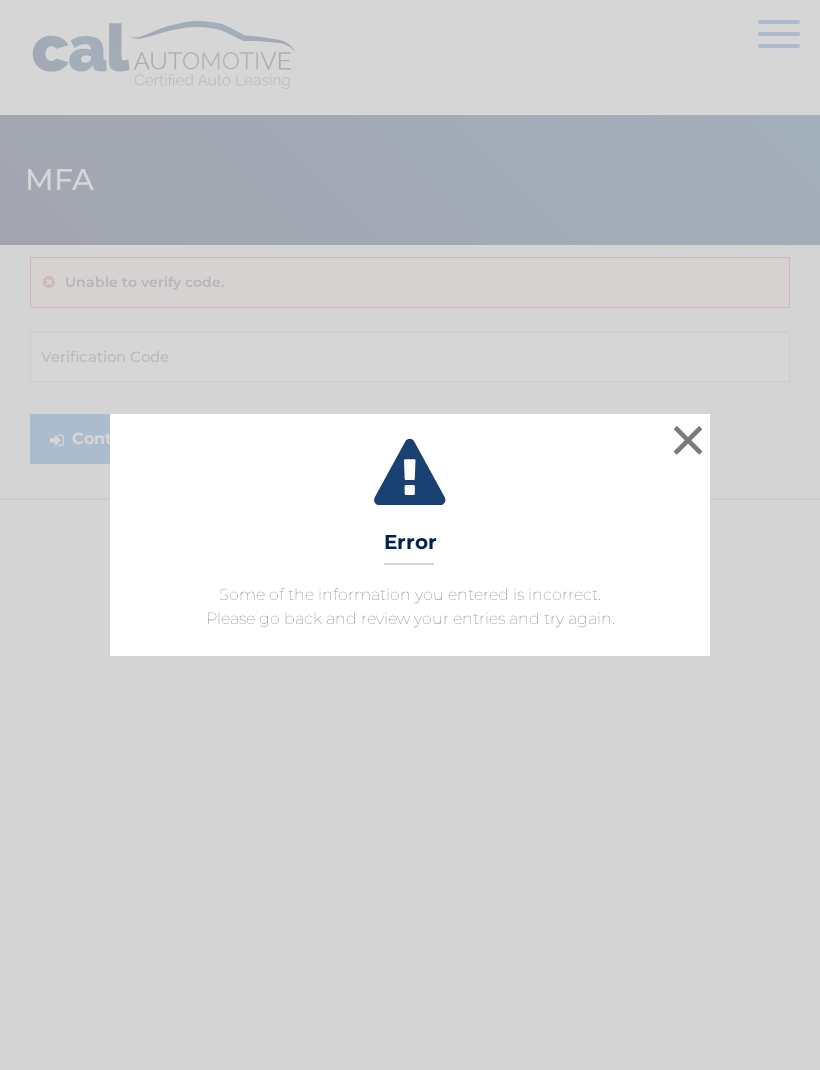 scroll, scrollTop: 0, scrollLeft: 0, axis: both 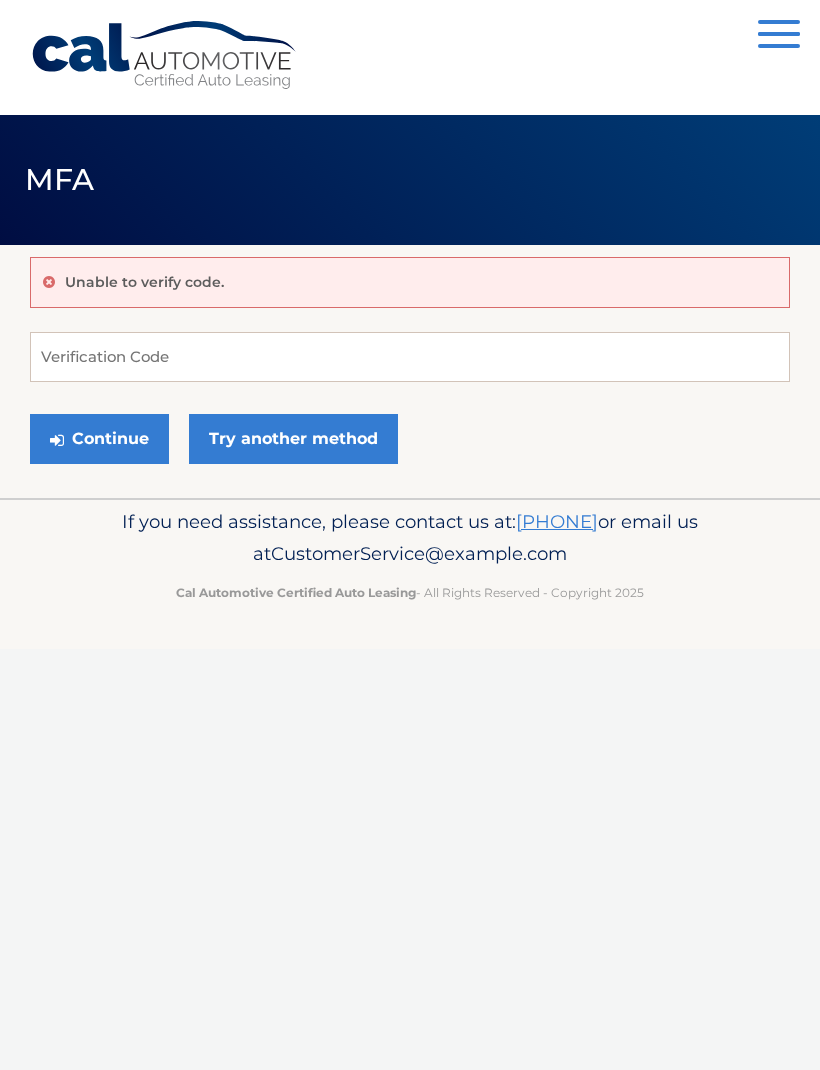 click on "Try another method" at bounding box center (293, 439) 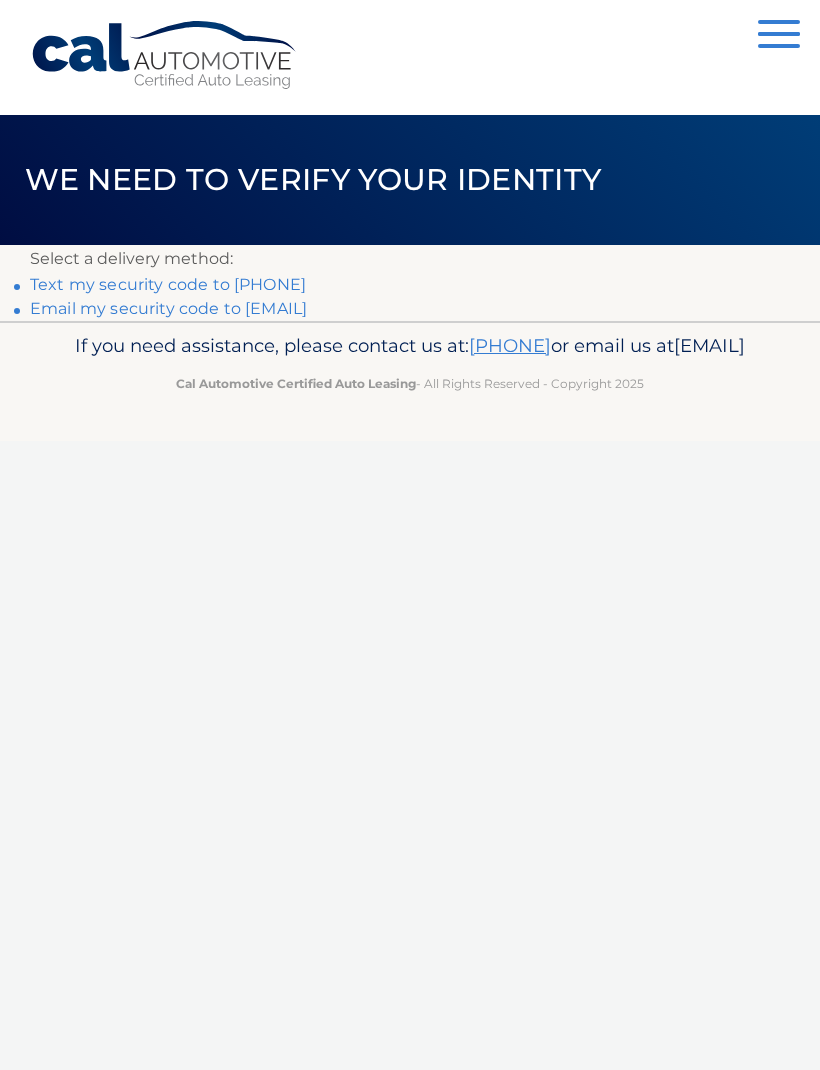 scroll, scrollTop: 0, scrollLeft: 0, axis: both 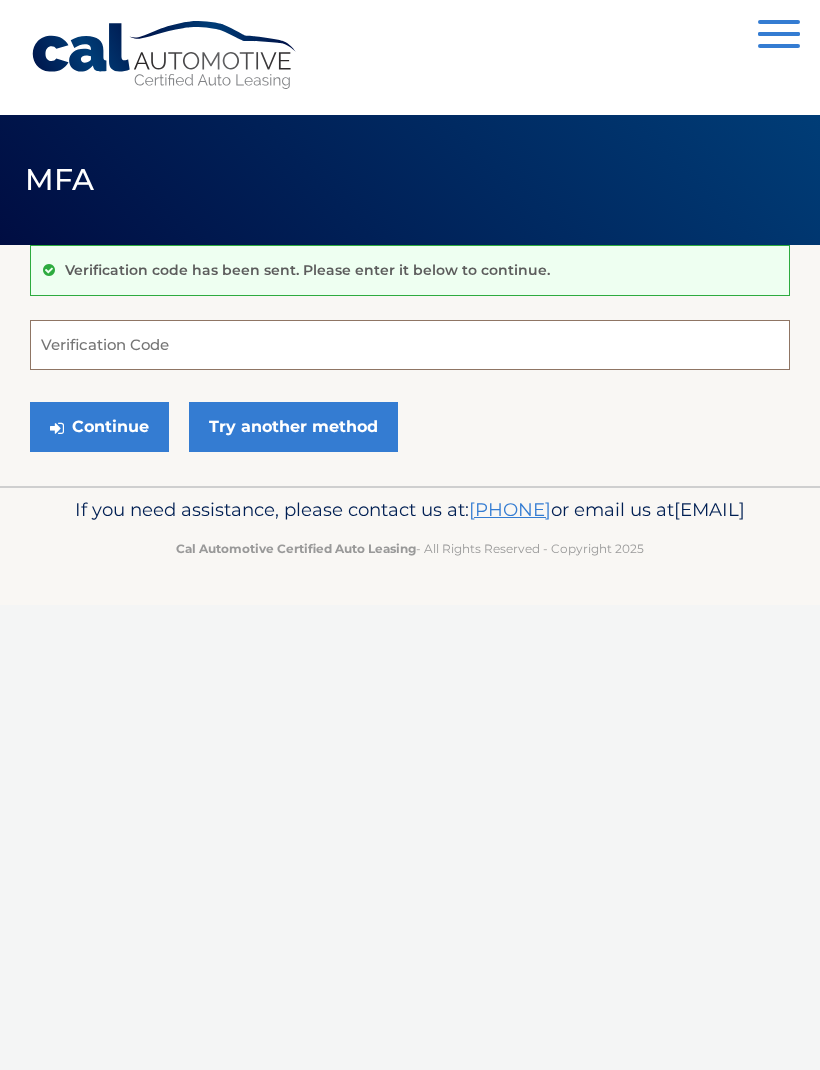 click on "Verification Code" at bounding box center [410, 345] 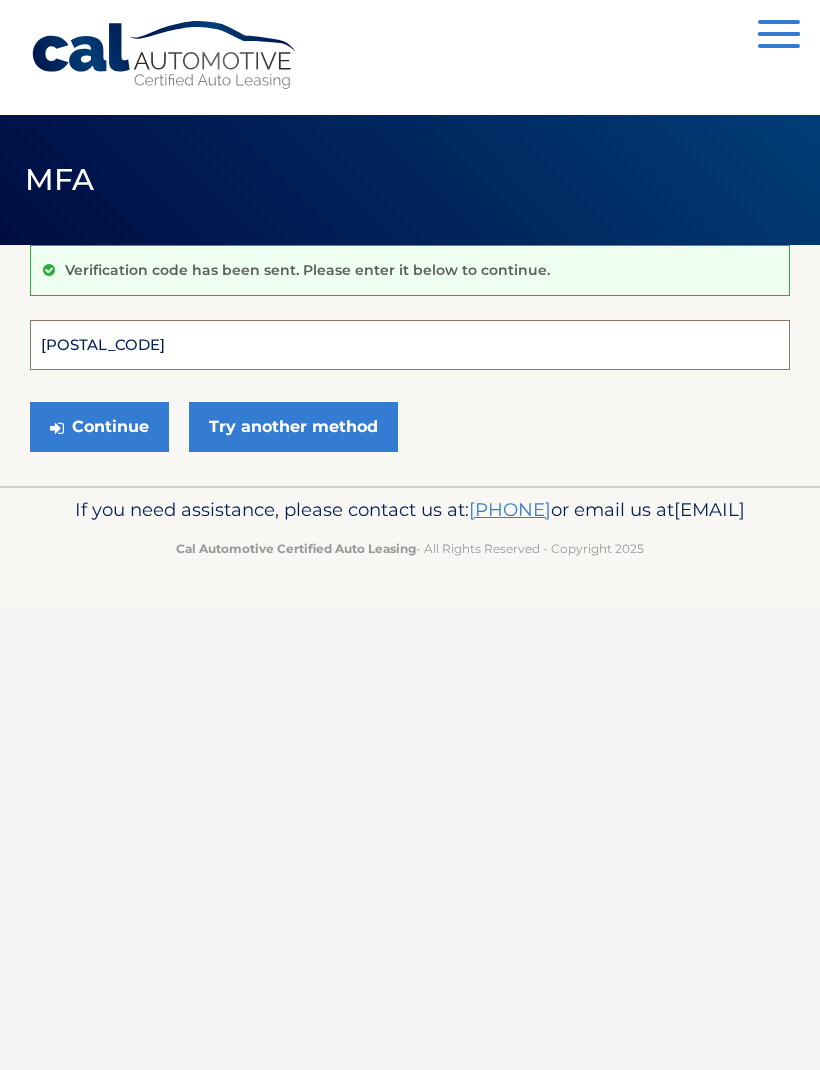 type on "[POSTAL_CODE]" 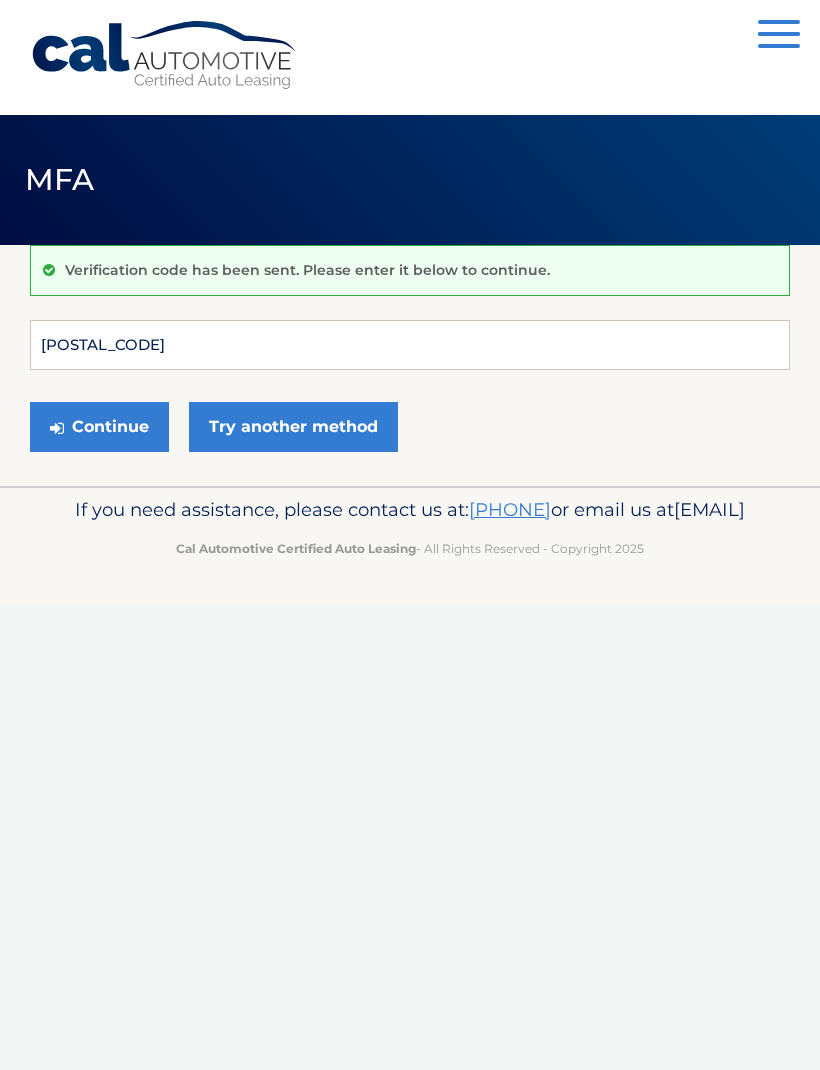 click on "Continue" at bounding box center [99, 427] 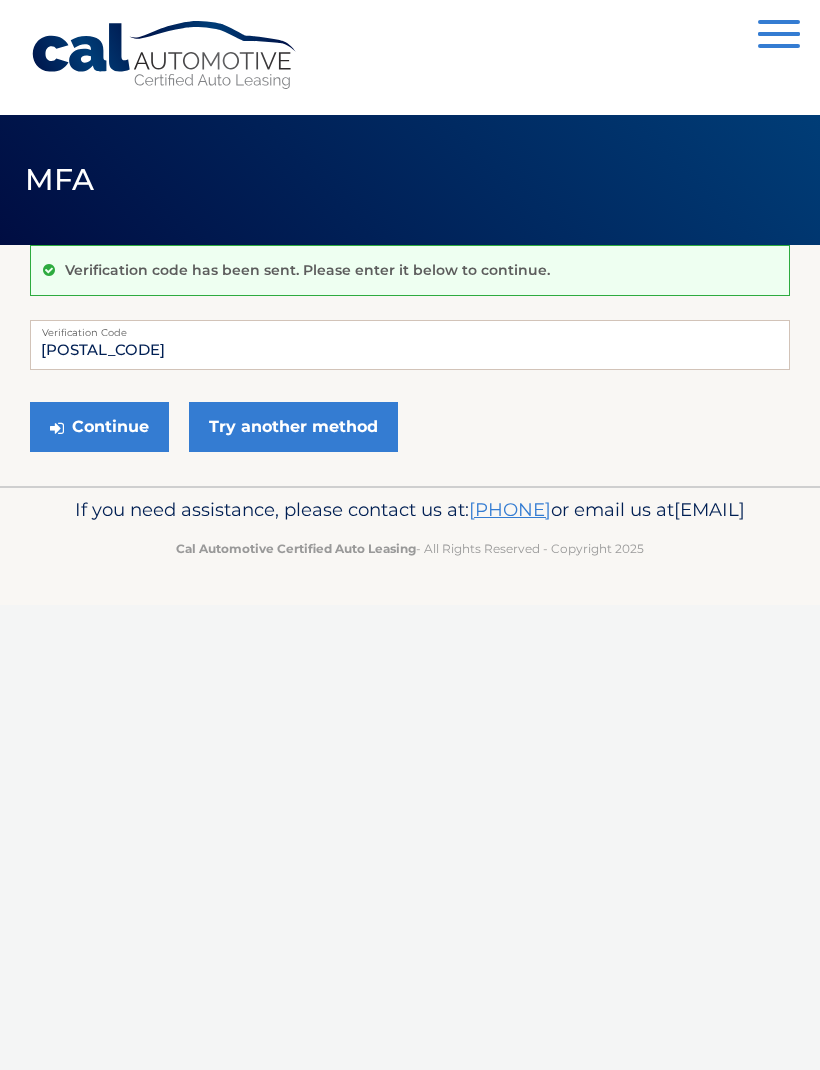 click on "Continue" at bounding box center [99, 427] 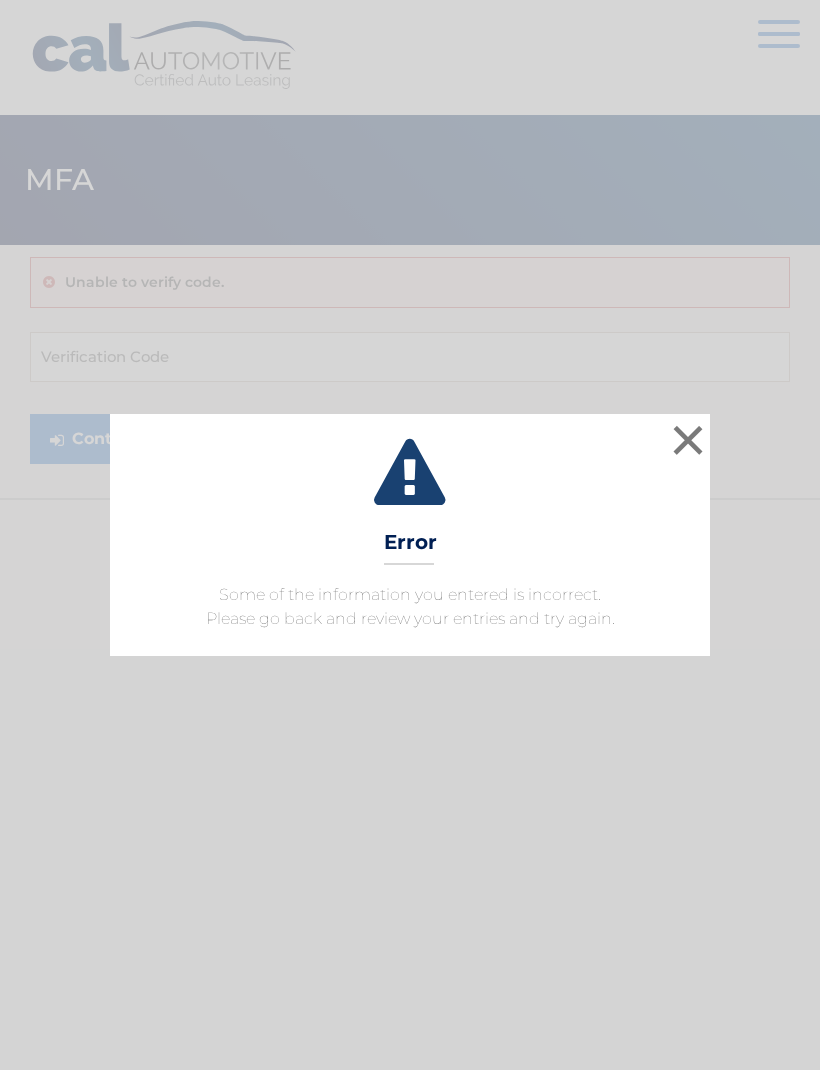 scroll, scrollTop: 0, scrollLeft: 0, axis: both 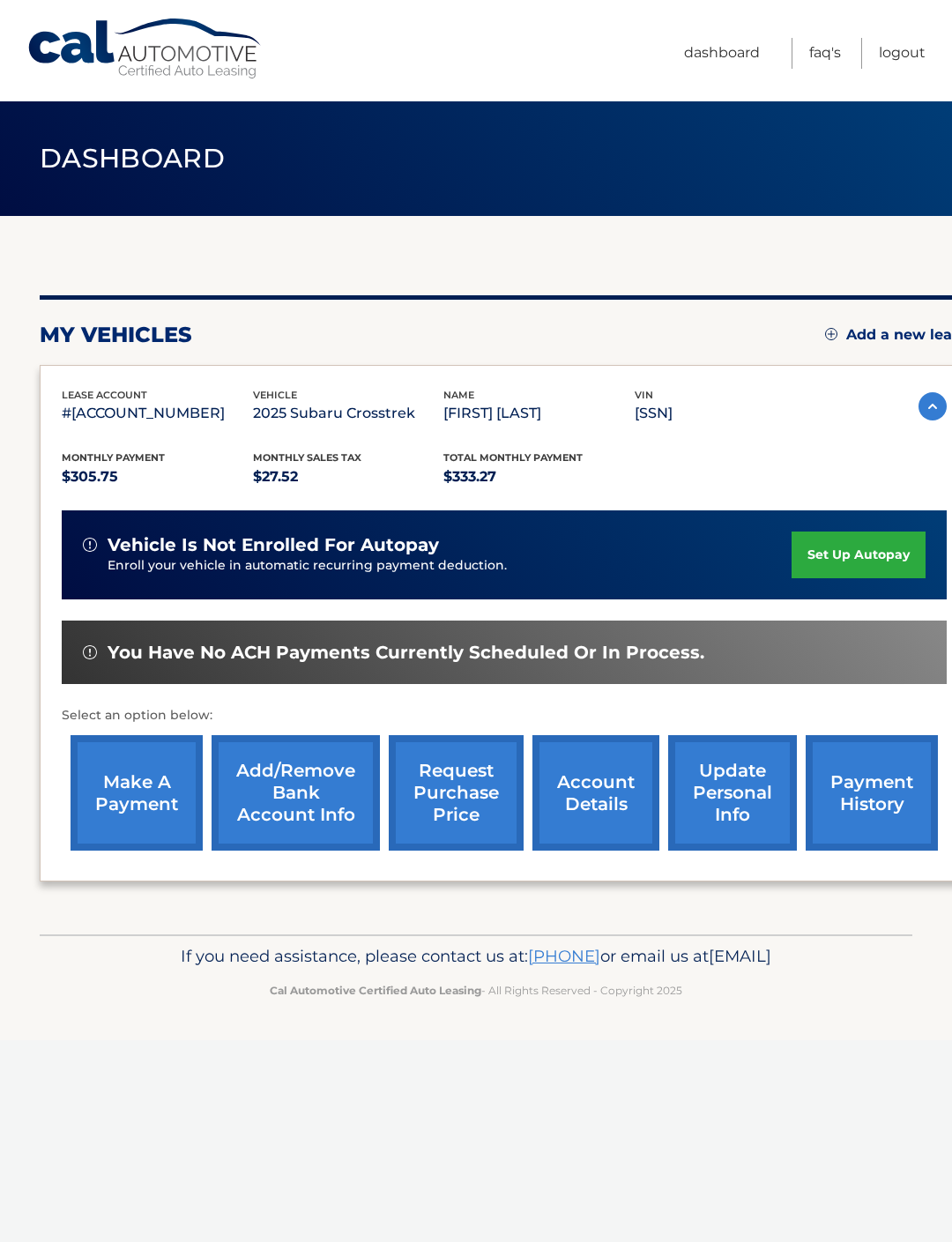 click on "make a payment" at bounding box center [137, 792] 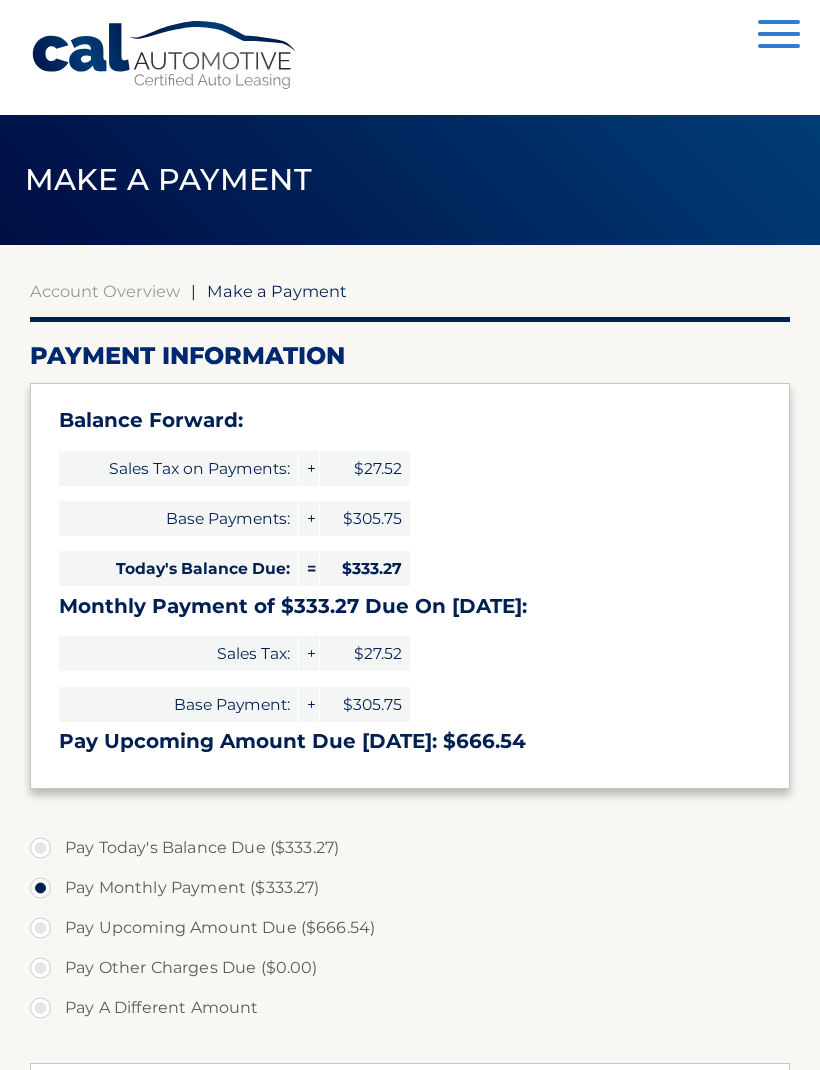 select on "[UUID]" 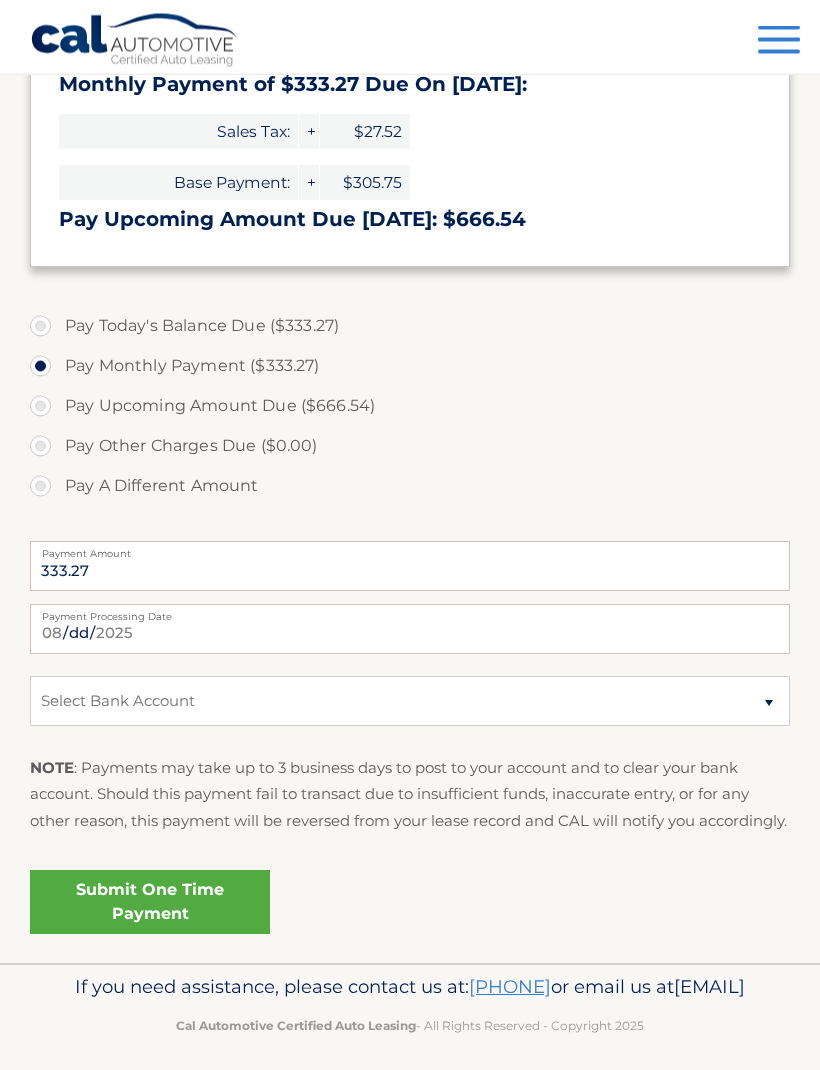 scroll, scrollTop: 521, scrollLeft: 0, axis: vertical 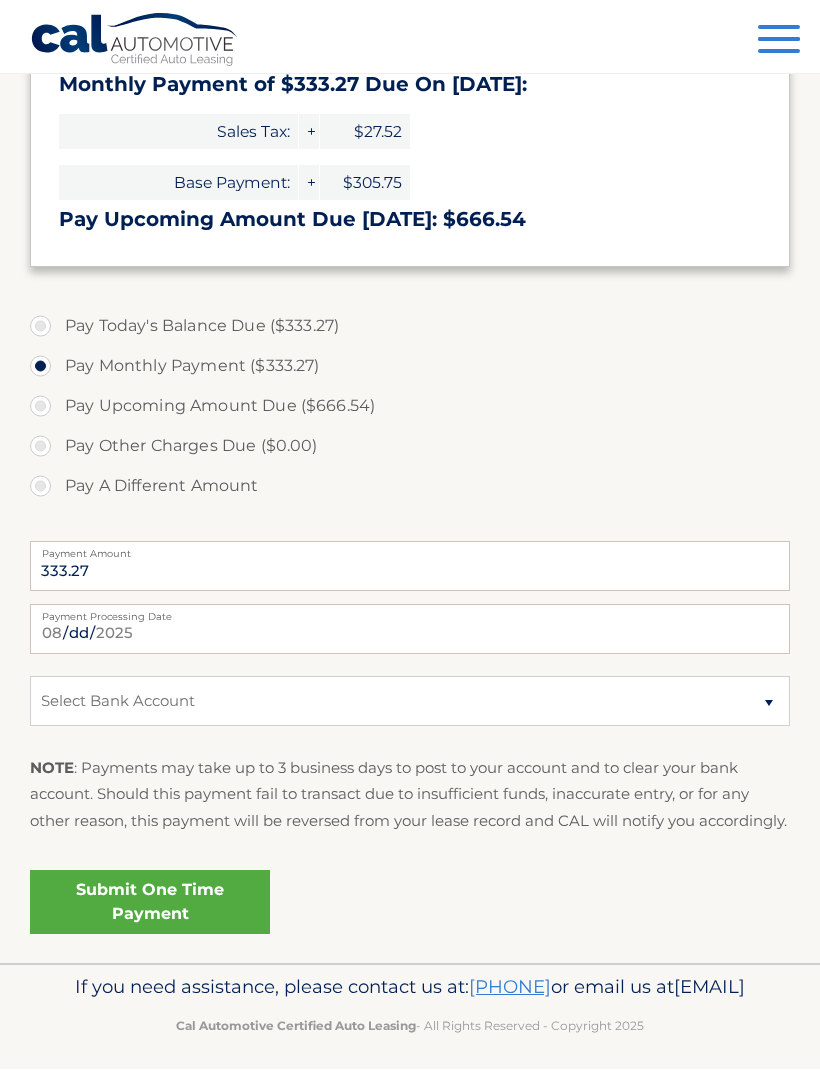 click on "Submit One Time Payment" at bounding box center (150, 903) 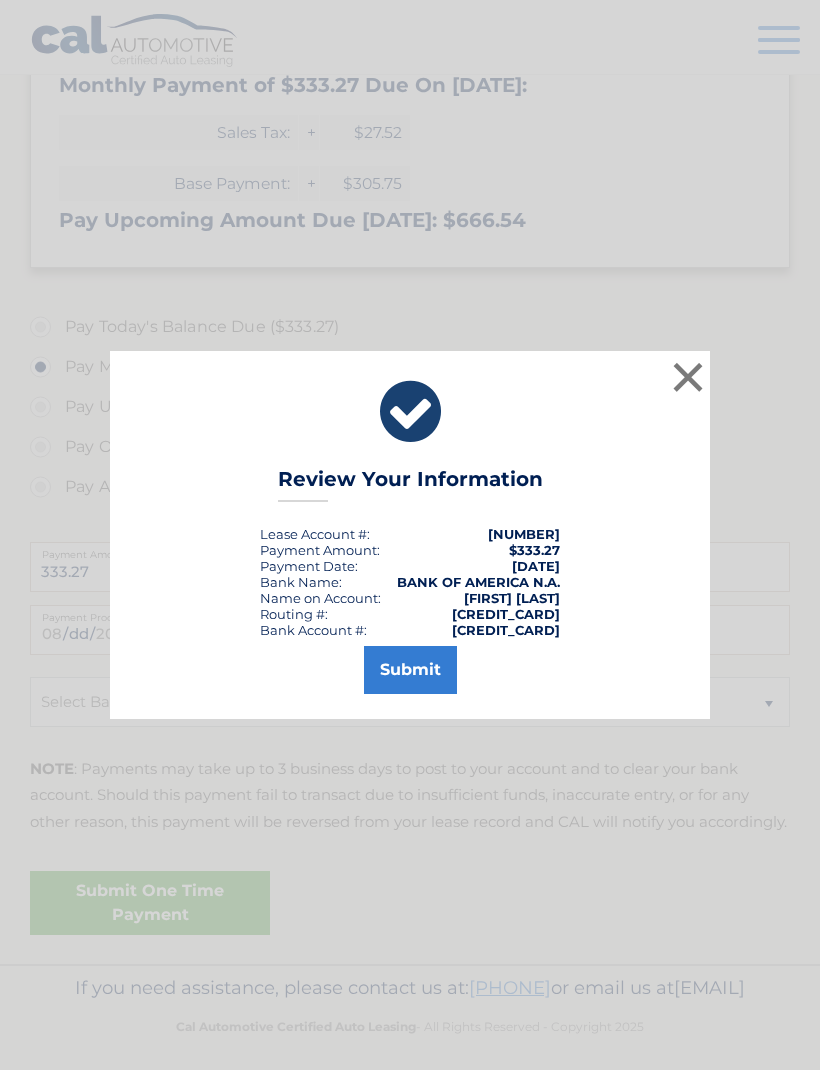 click on "Submit" at bounding box center (410, 670) 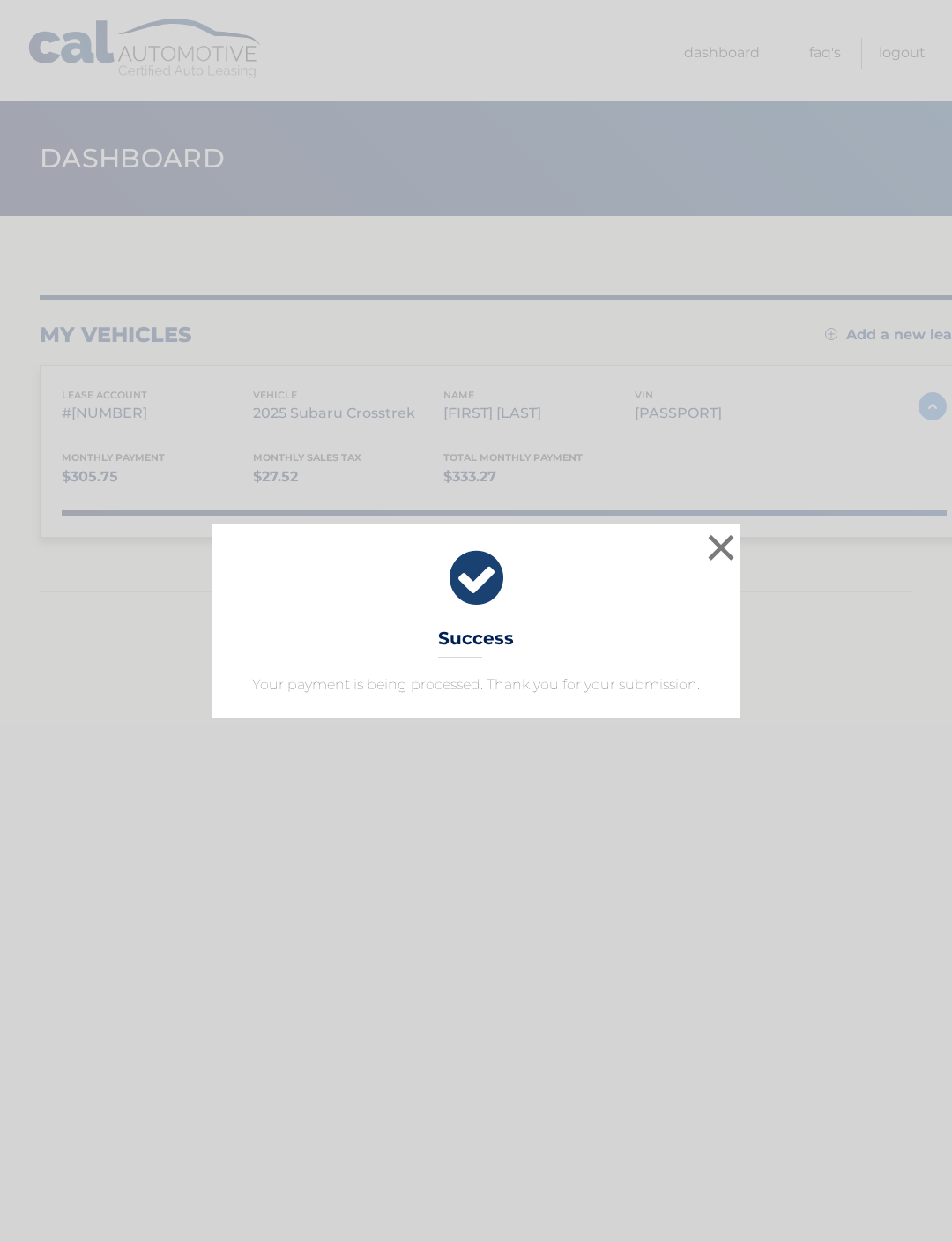 scroll, scrollTop: 0, scrollLeft: 0, axis: both 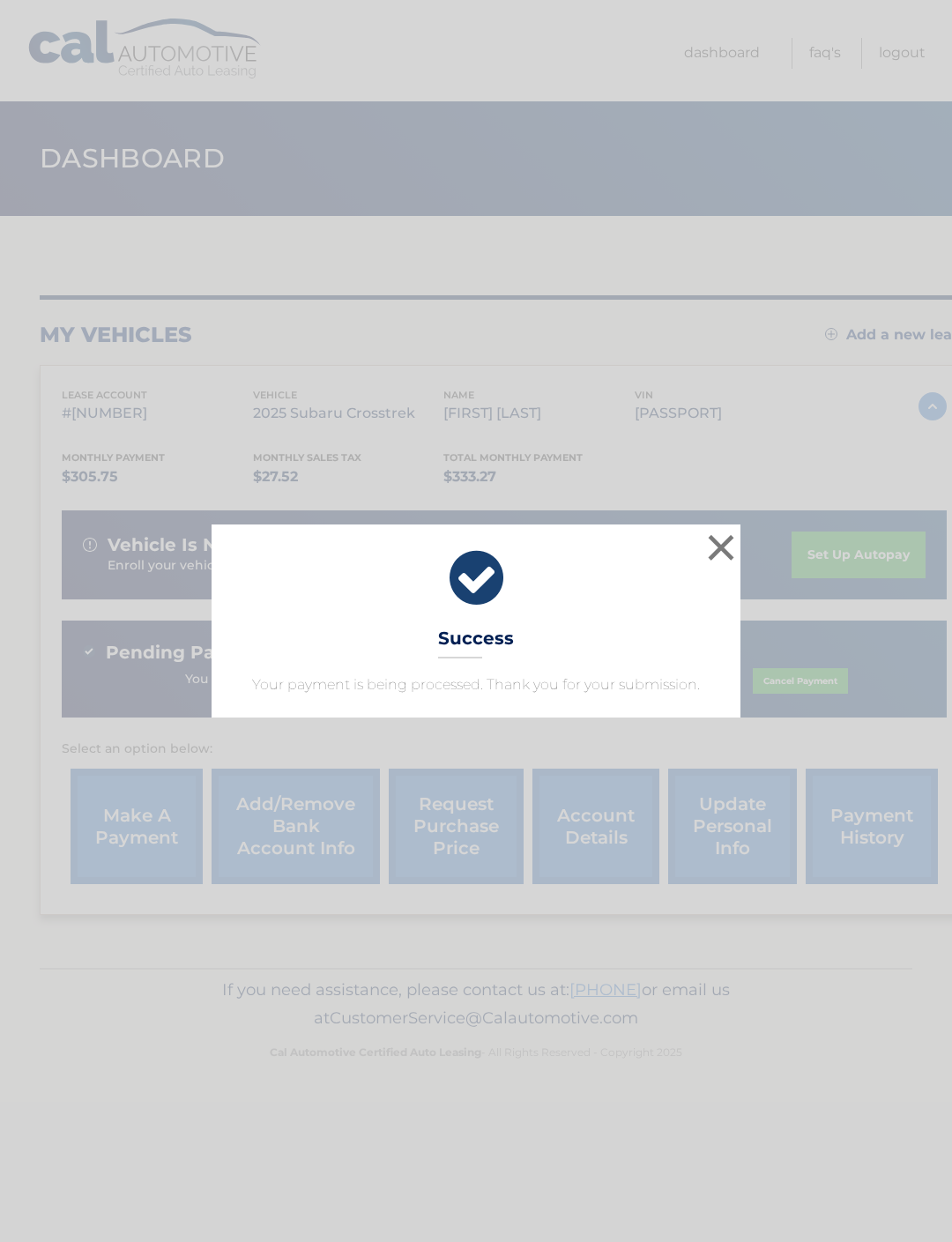 click on "×" at bounding box center [721, 547] 